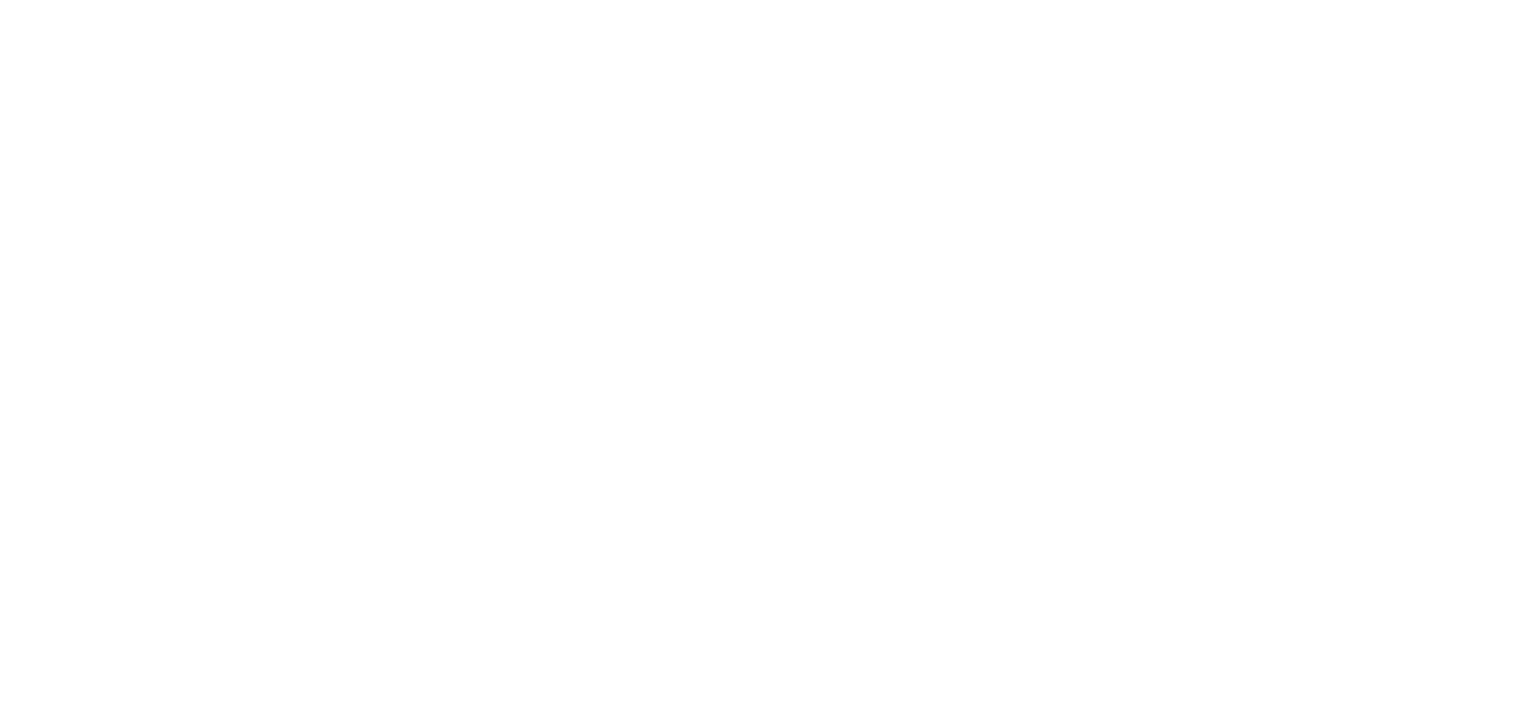 scroll, scrollTop: 0, scrollLeft: 0, axis: both 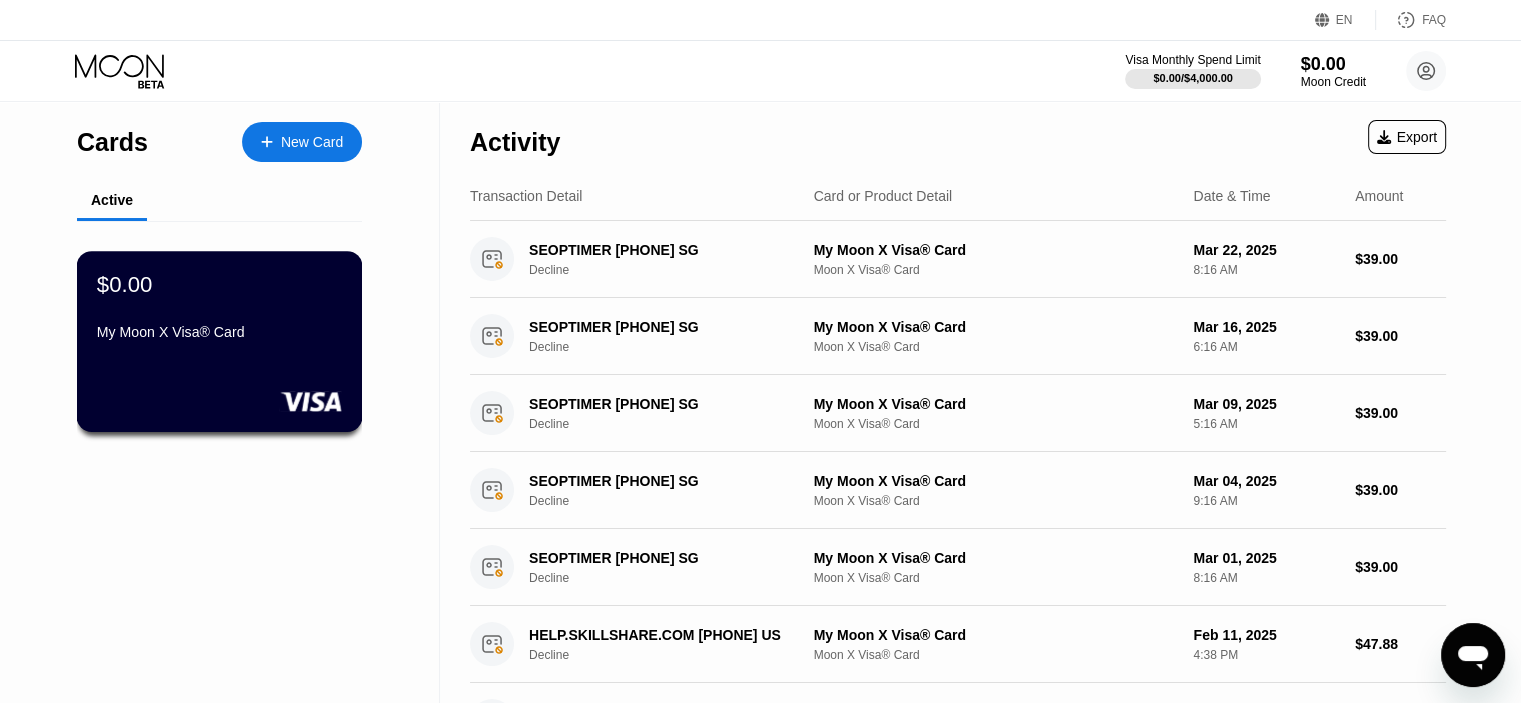click on "My Moon X Visa® Card" at bounding box center [219, 332] 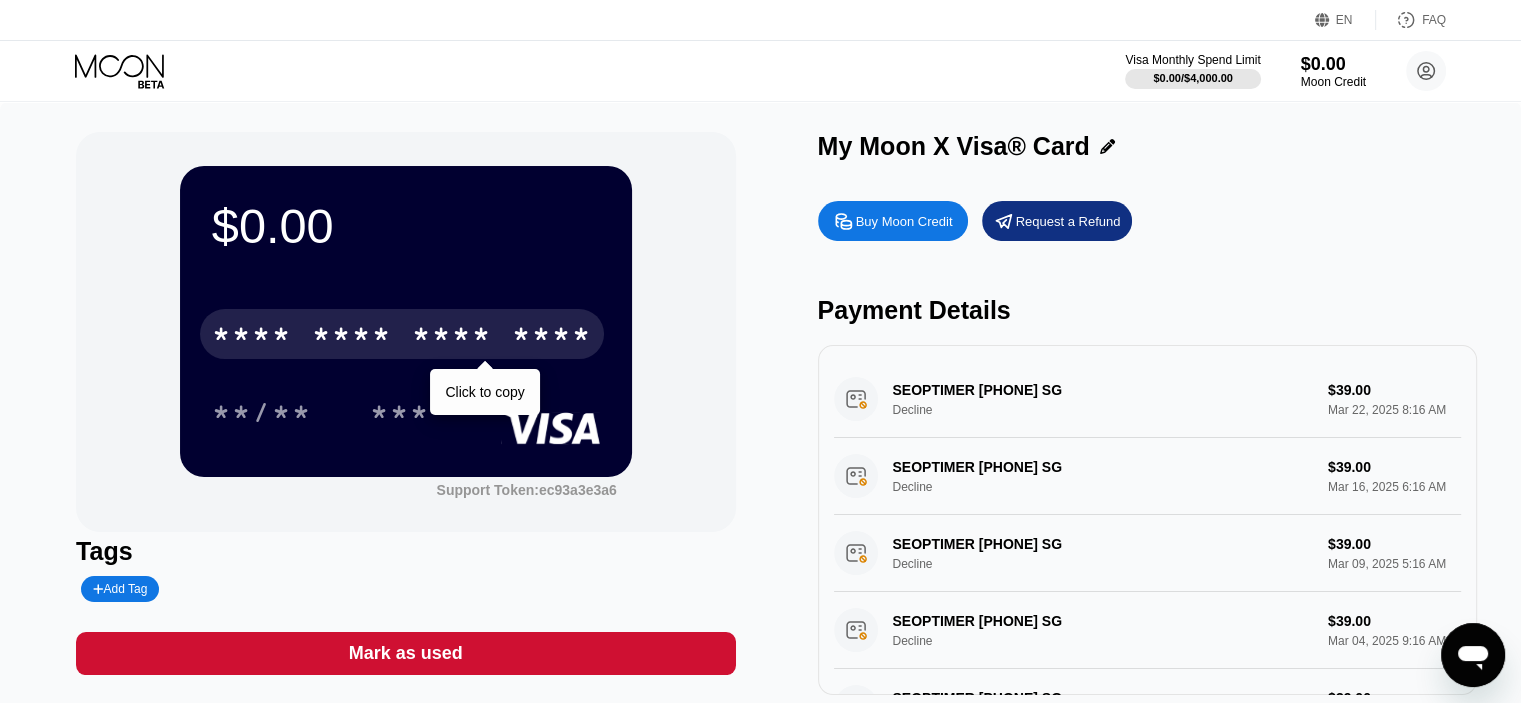 click on "* * * *" at bounding box center (352, 337) 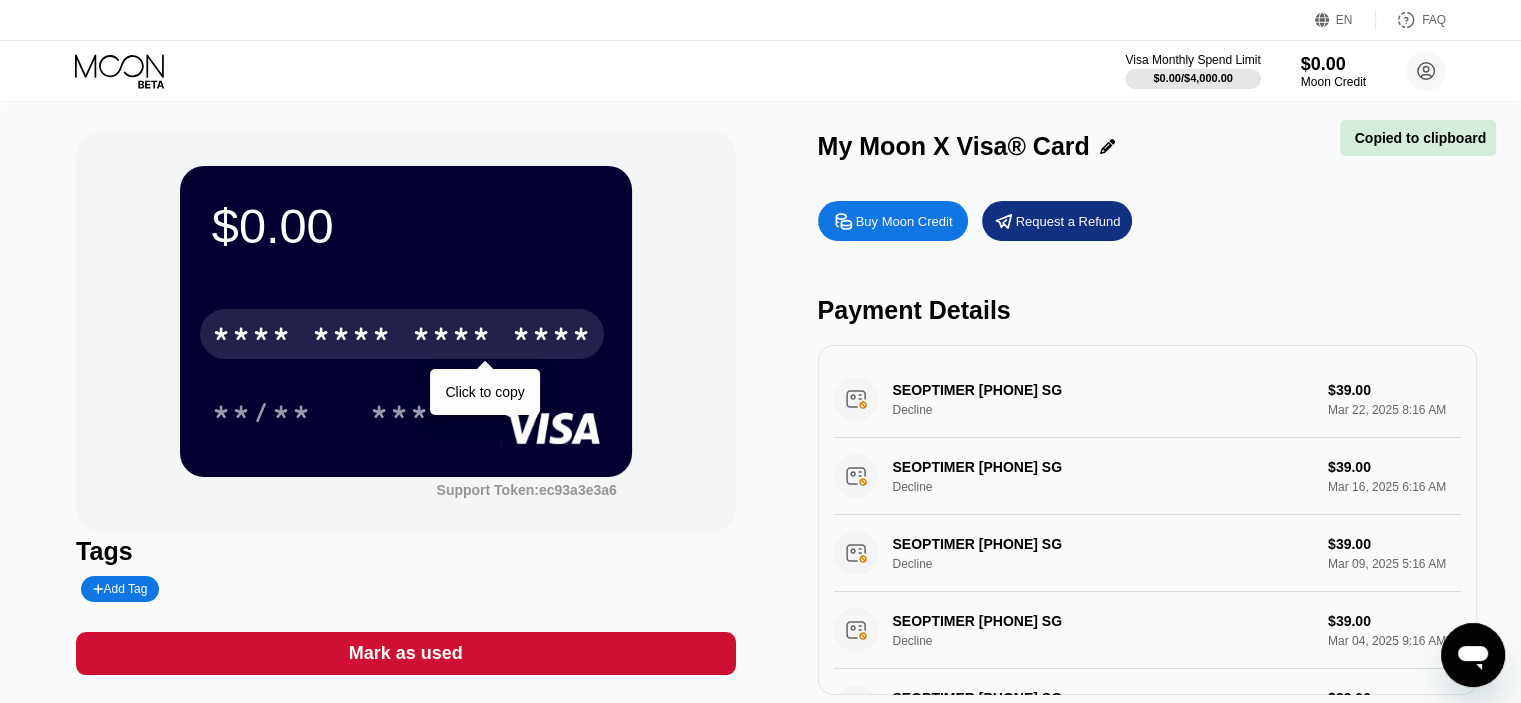 click on "****" at bounding box center [352, 337] 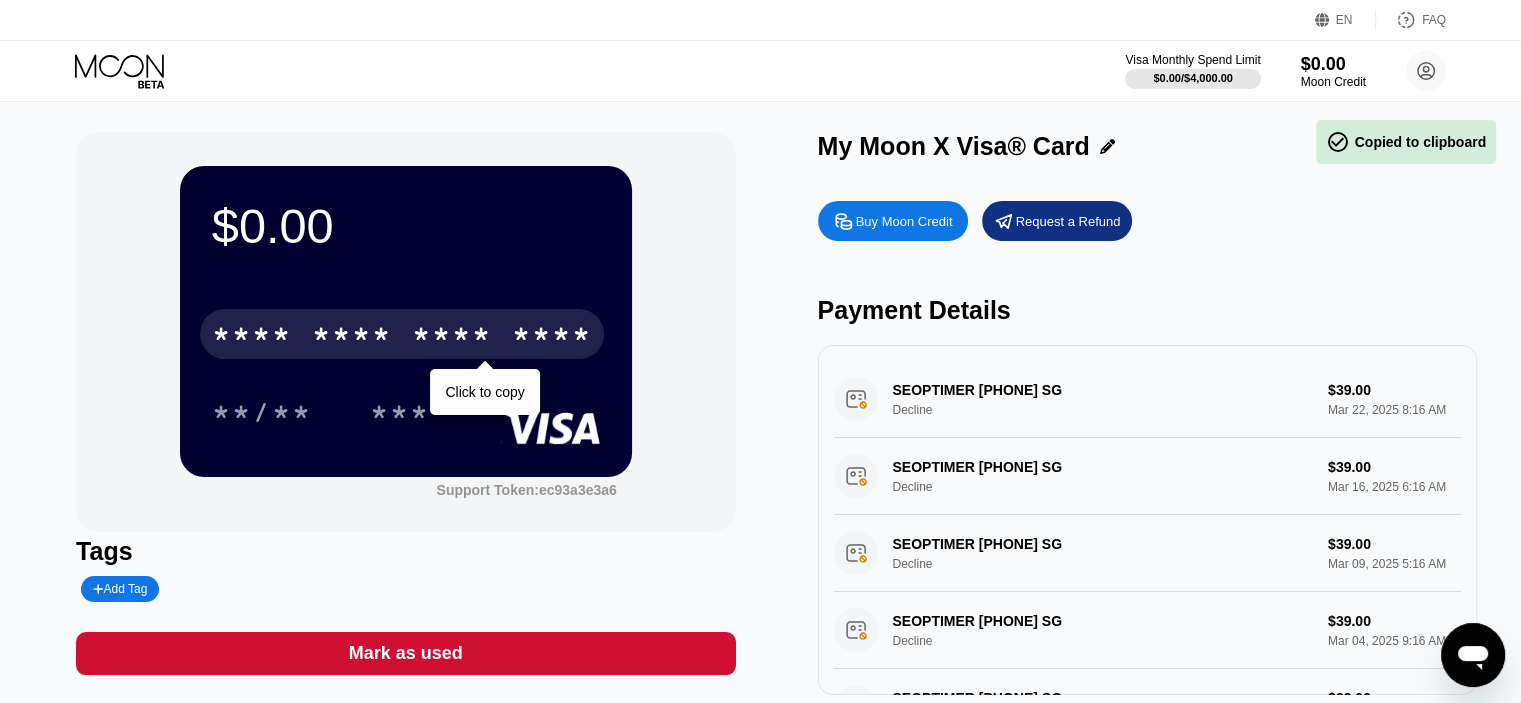 click on "* * * *" at bounding box center (352, 337) 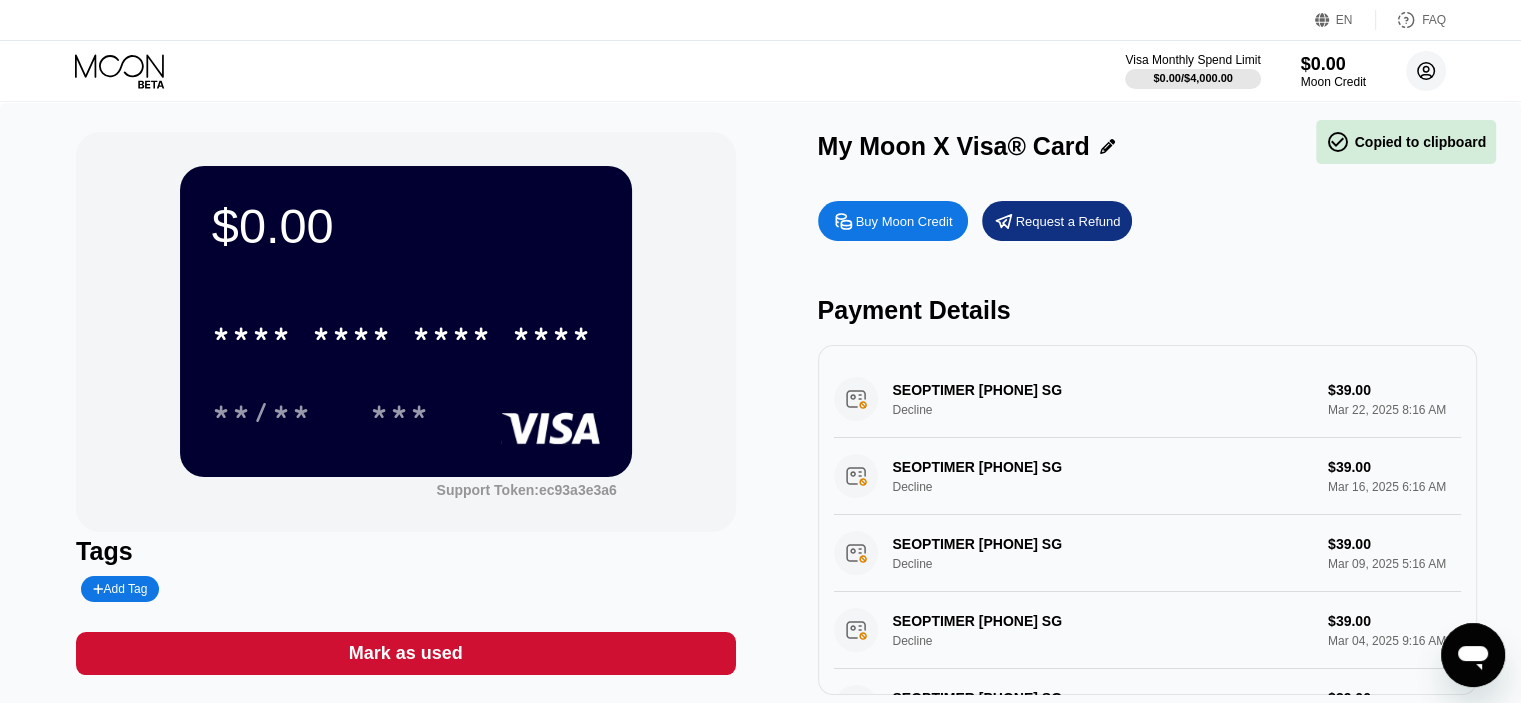 click 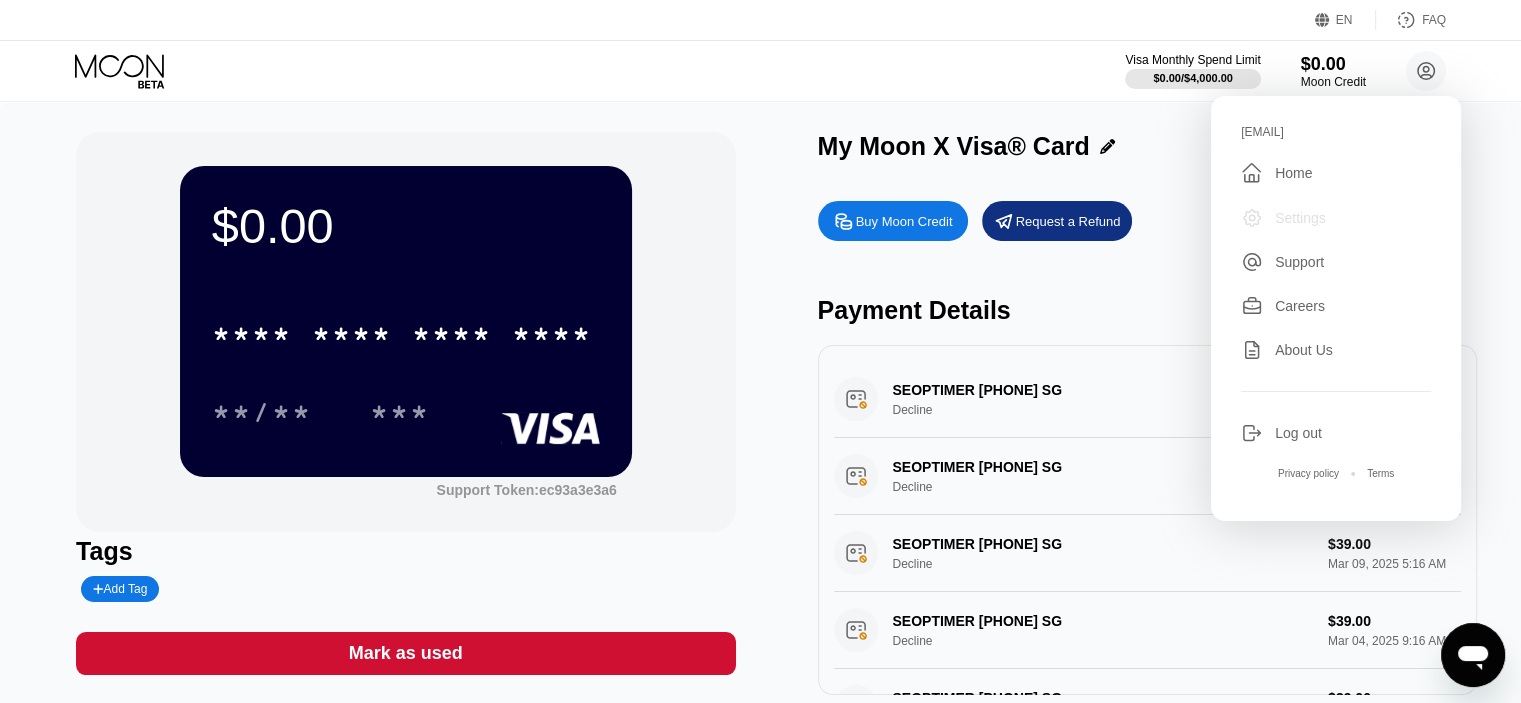 click on "Settings" at bounding box center (1300, 218) 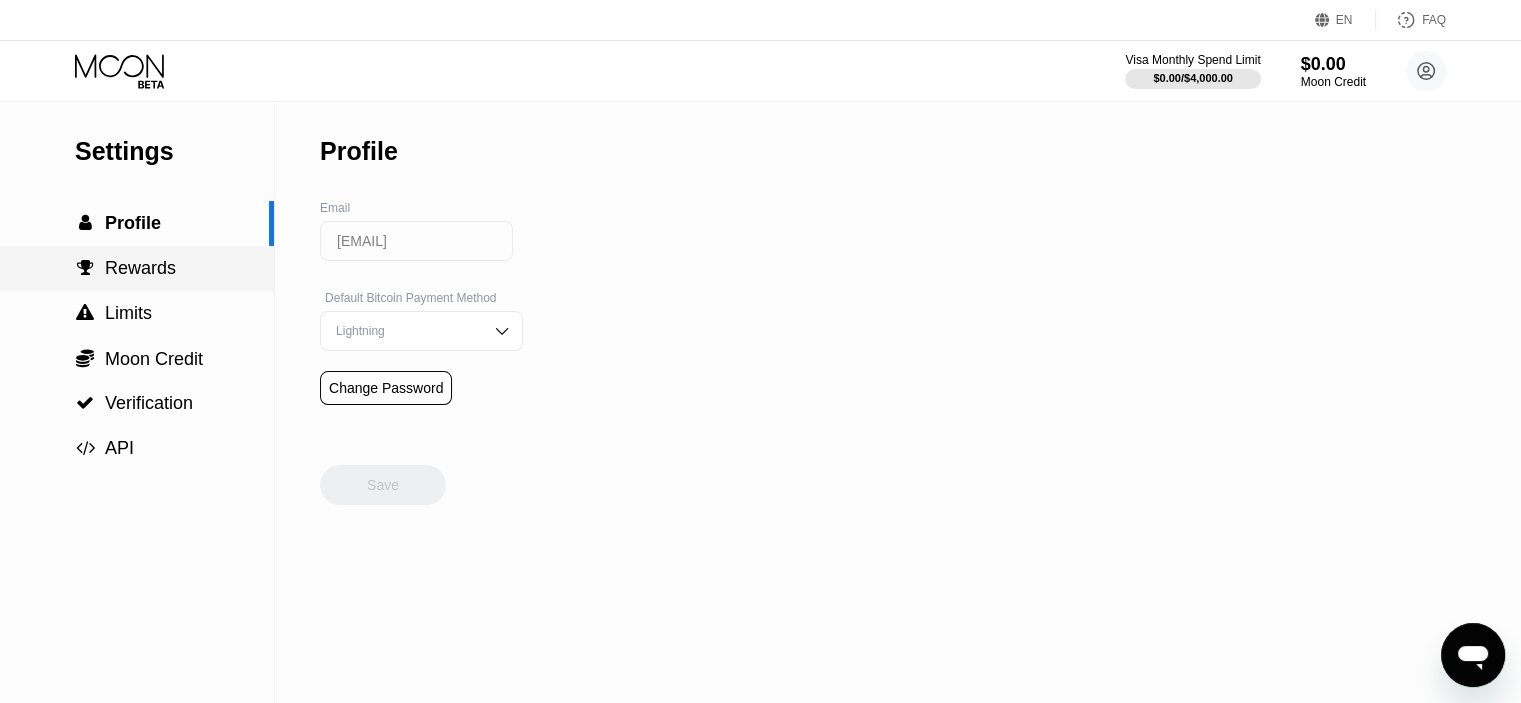 click on "Rewards" at bounding box center [140, 268] 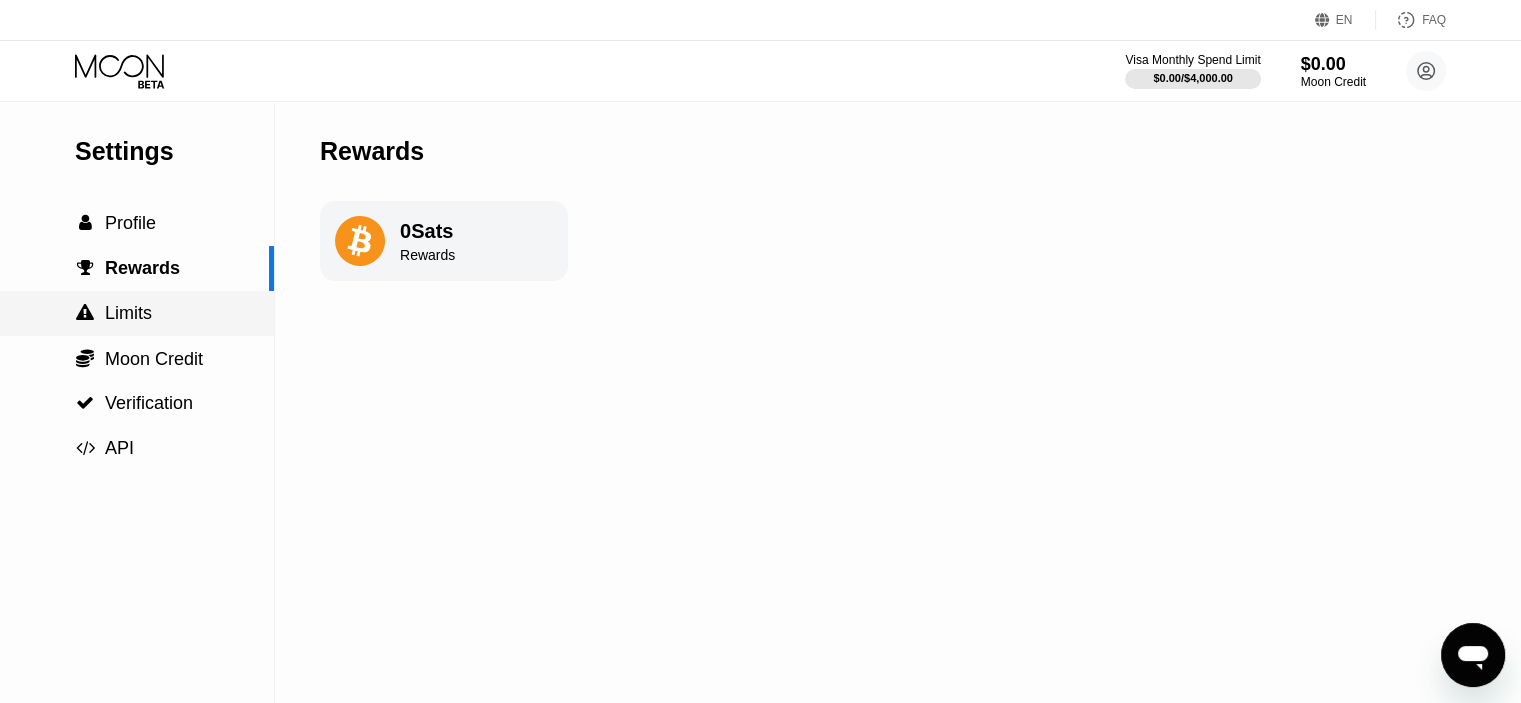 click on "Limits" at bounding box center (128, 313) 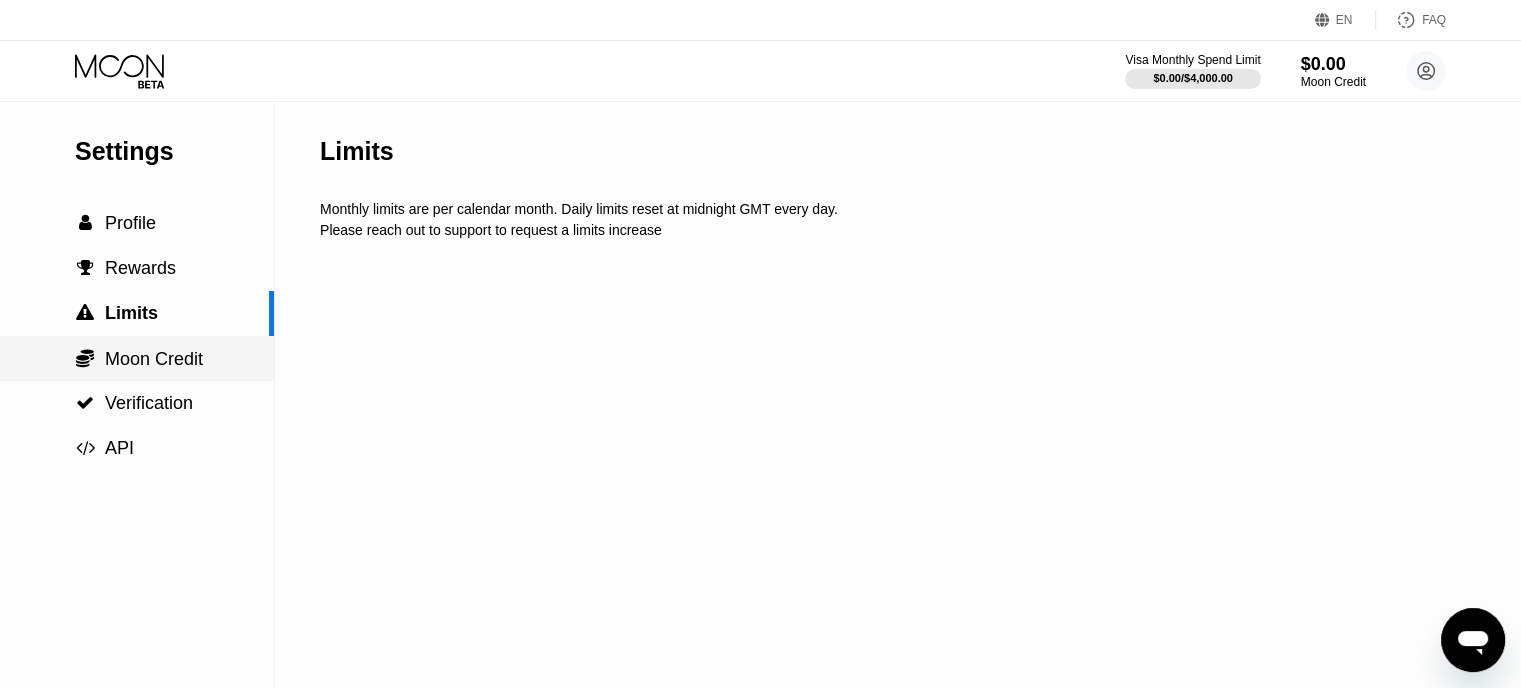 click on "Moon Credit" at bounding box center [154, 359] 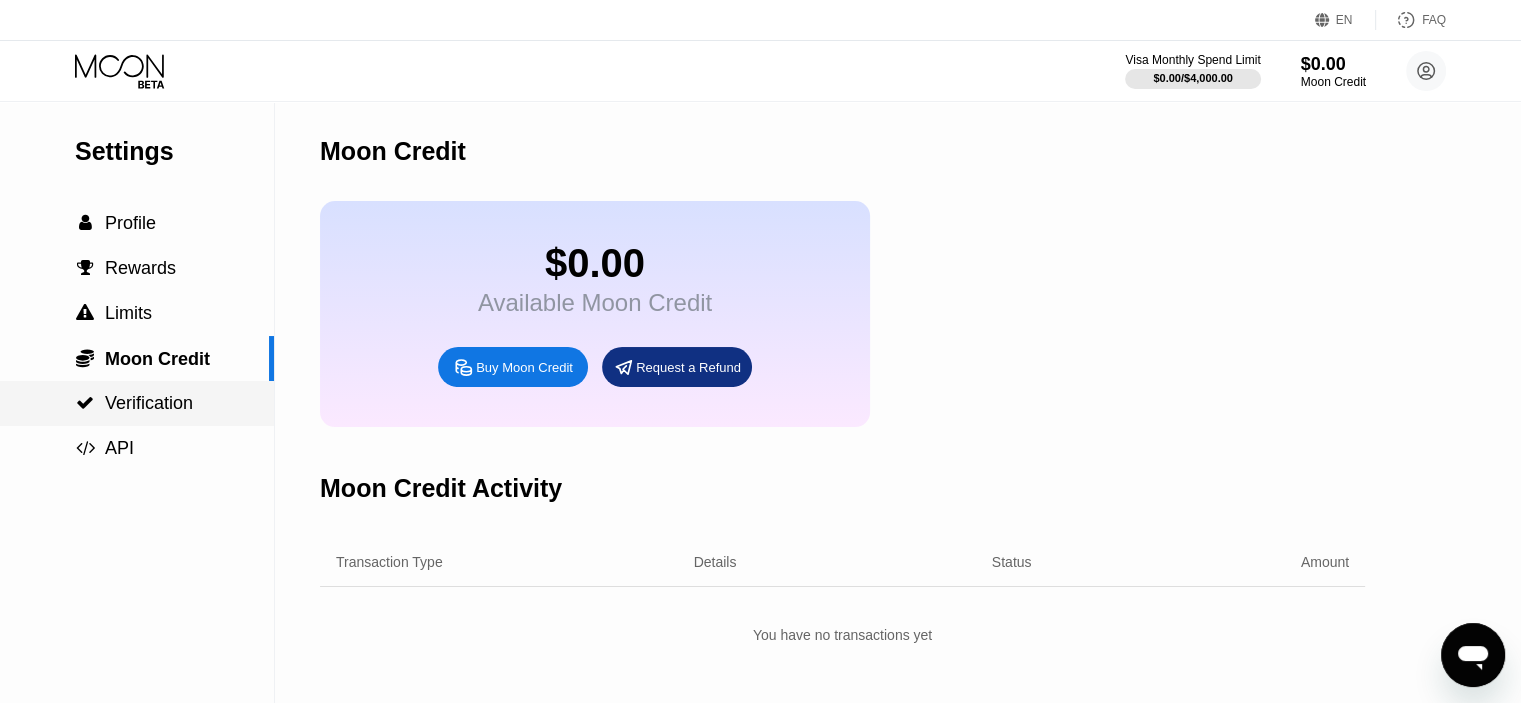 click on "Verification" at bounding box center [149, 403] 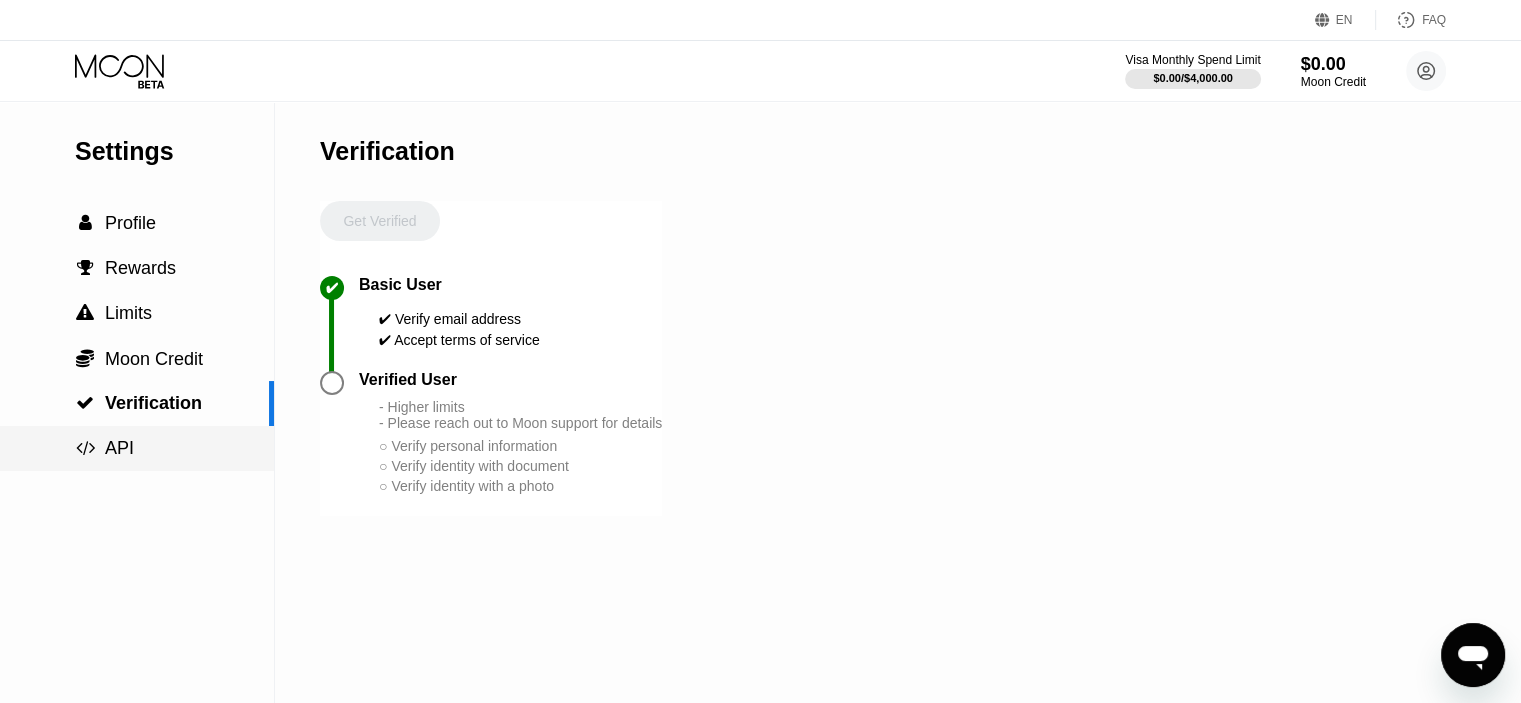 click on " API" at bounding box center [137, 448] 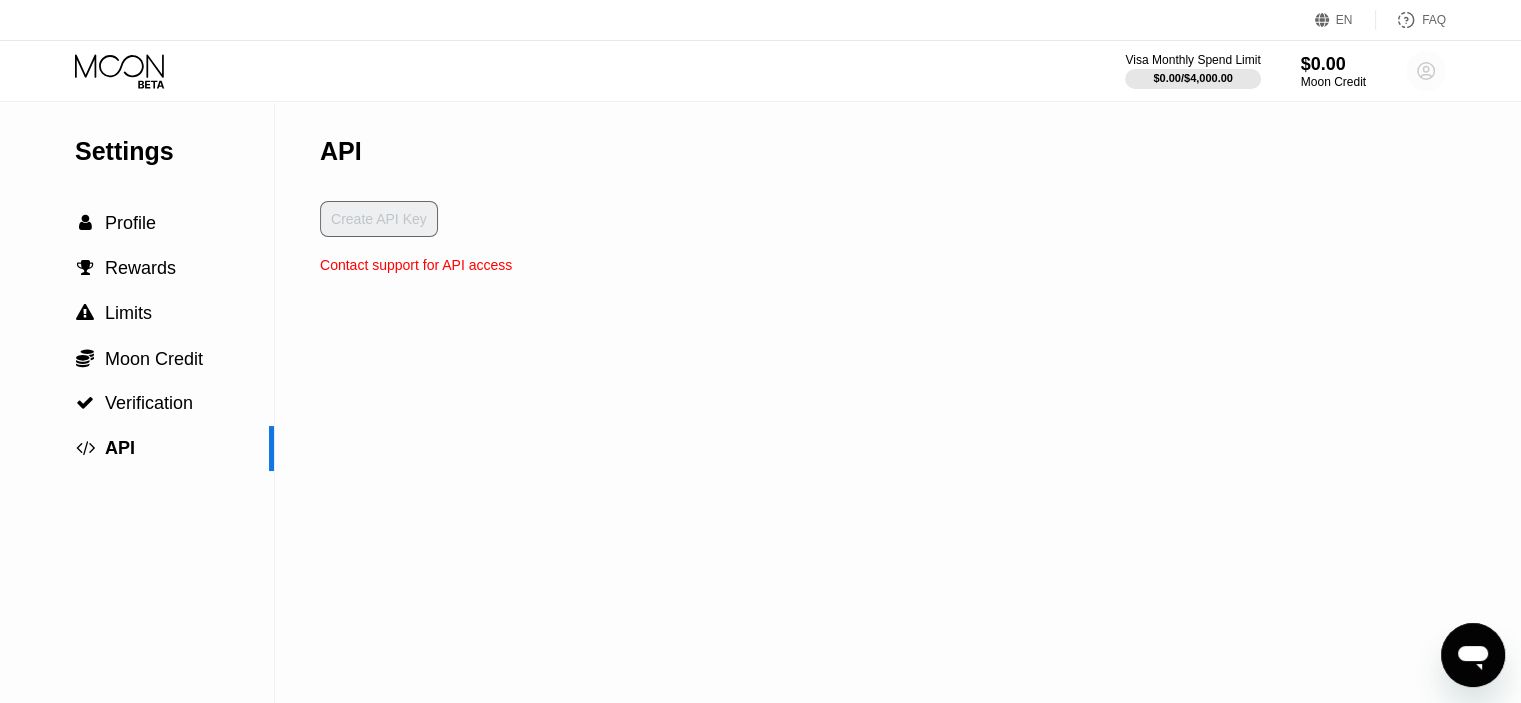 click 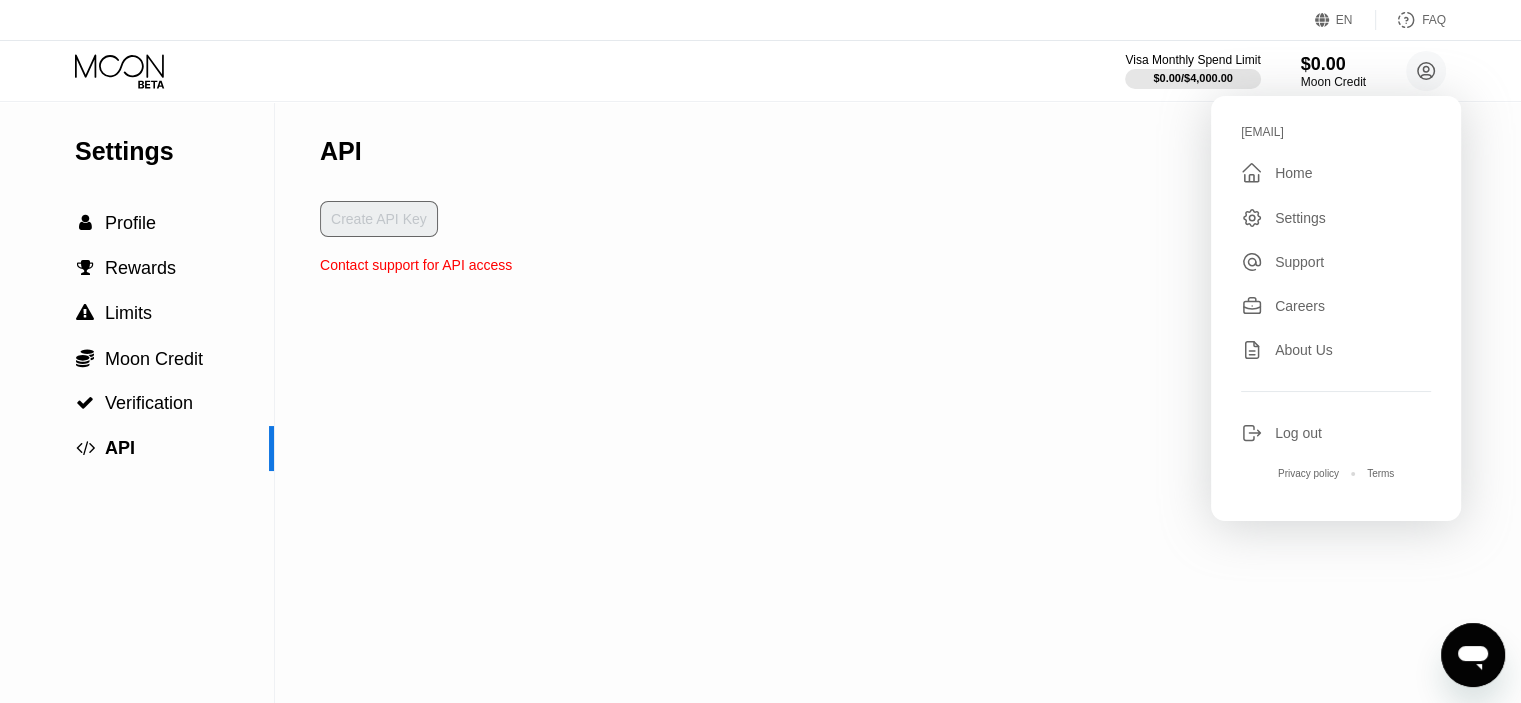 scroll, scrollTop: 304, scrollLeft: 0, axis: vertical 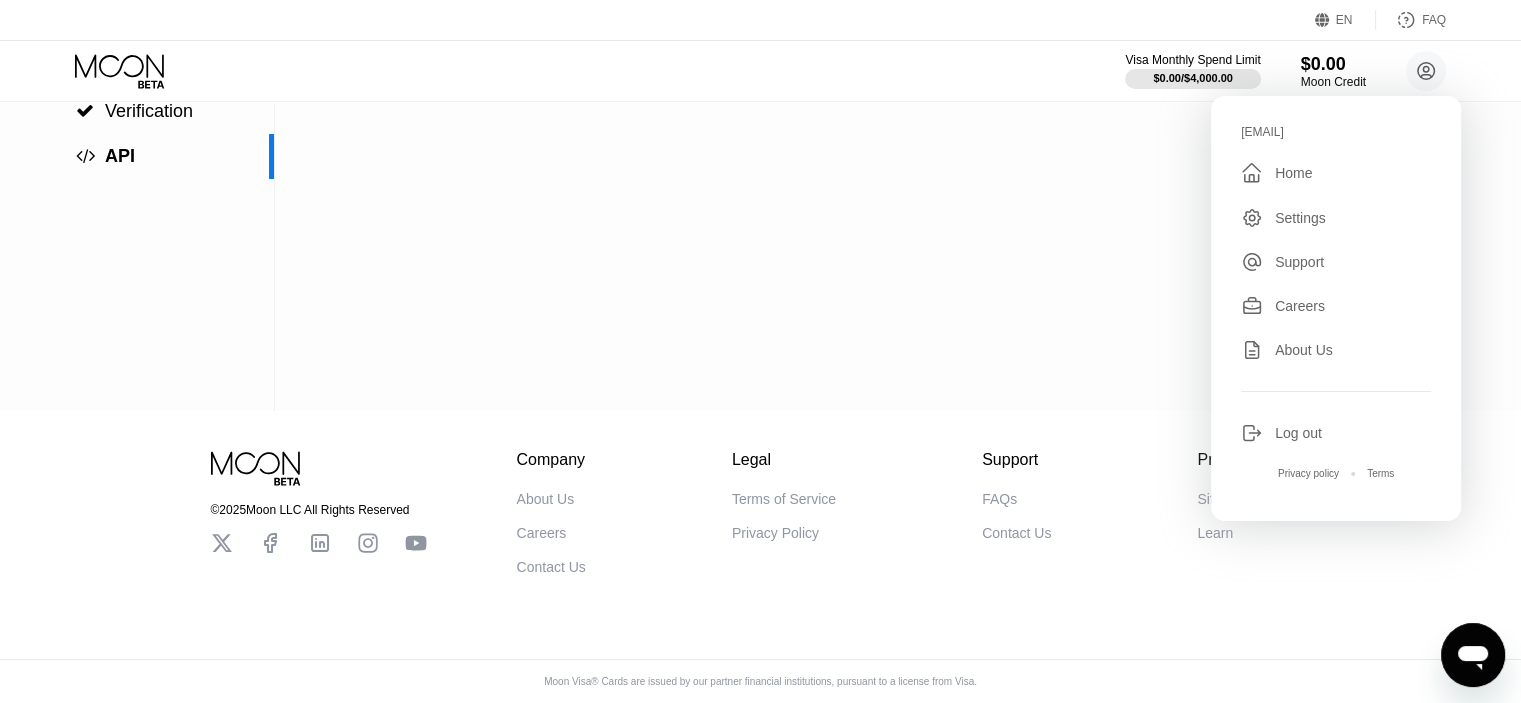 click on "Settings  Profile  Rewards  Limits  Moon Credit  Verification  API API Create API Key Contact support for API access" at bounding box center [760, 110] 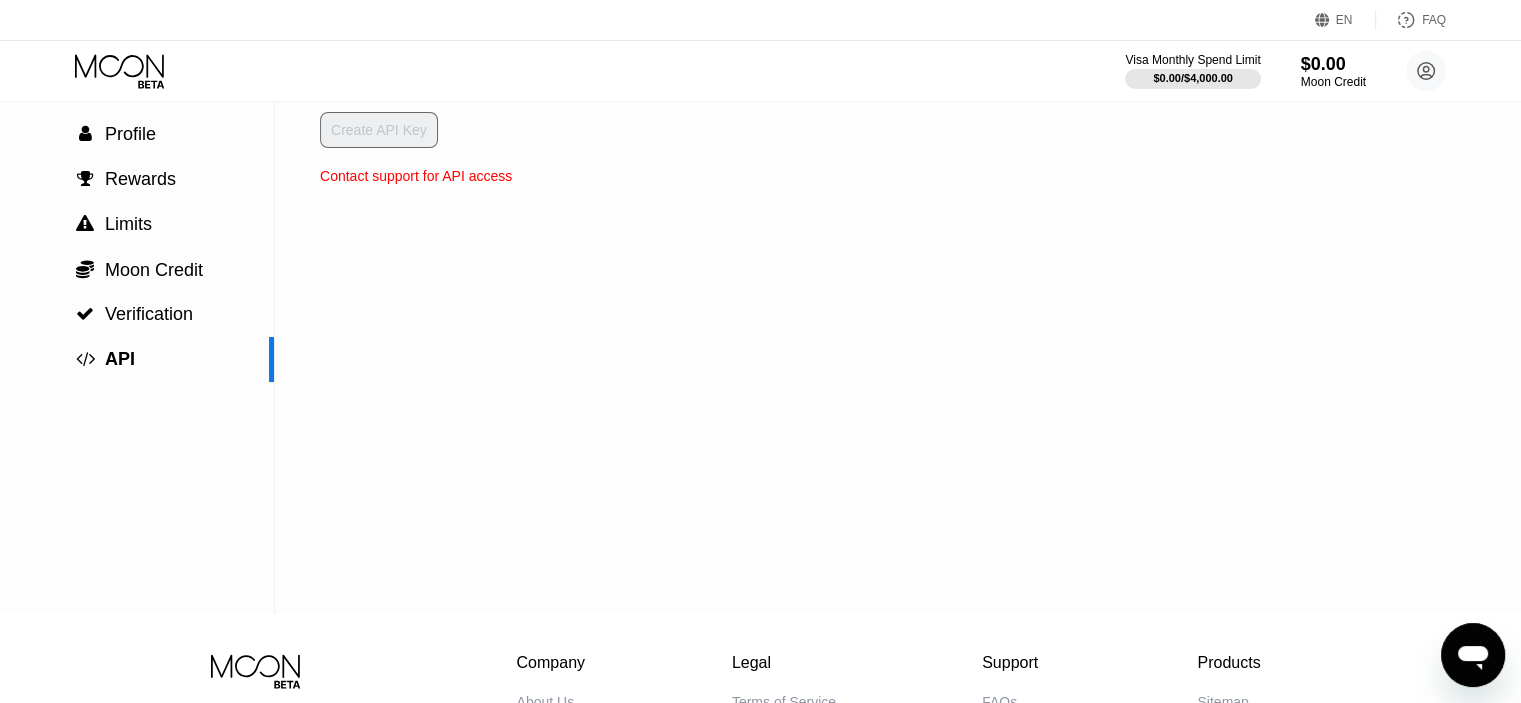 scroll, scrollTop: 0, scrollLeft: 0, axis: both 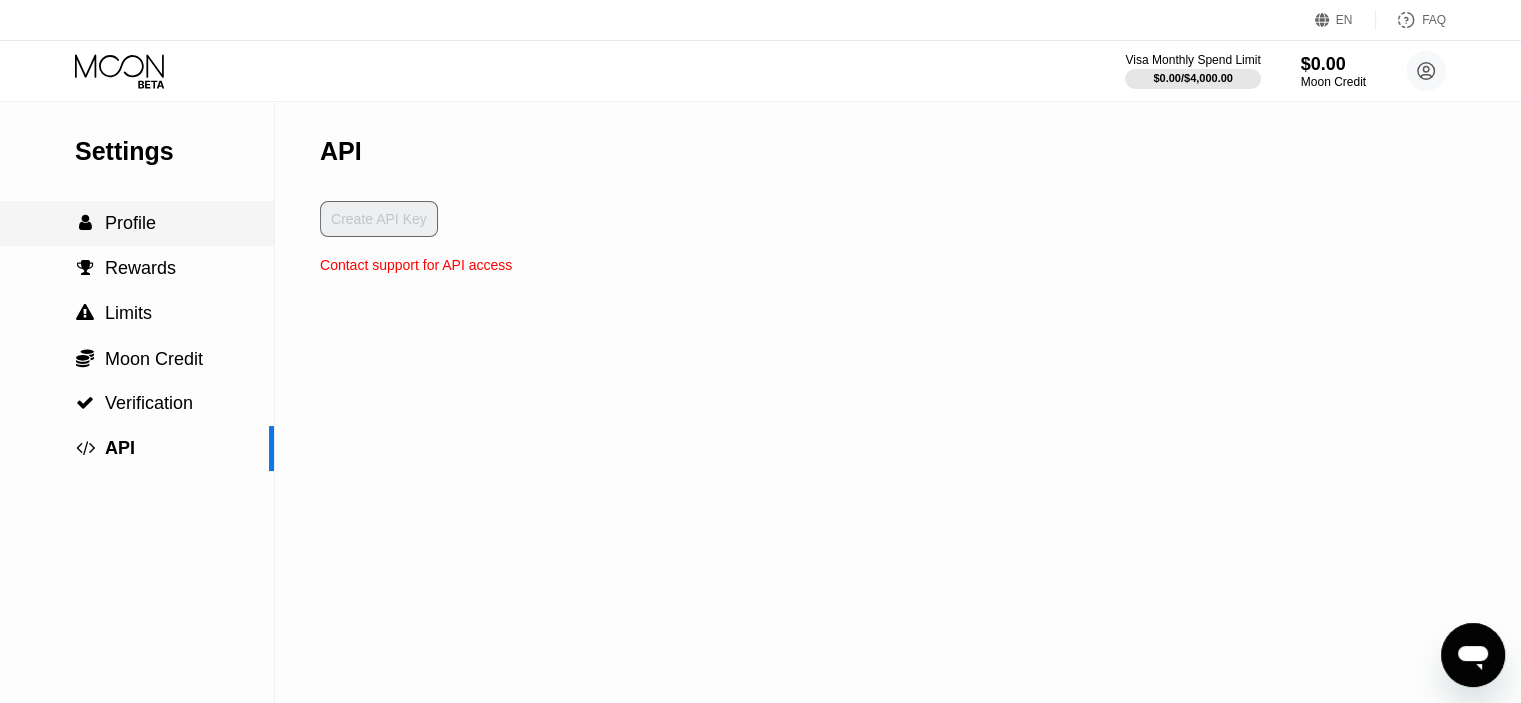 click on "Profile" at bounding box center [130, 223] 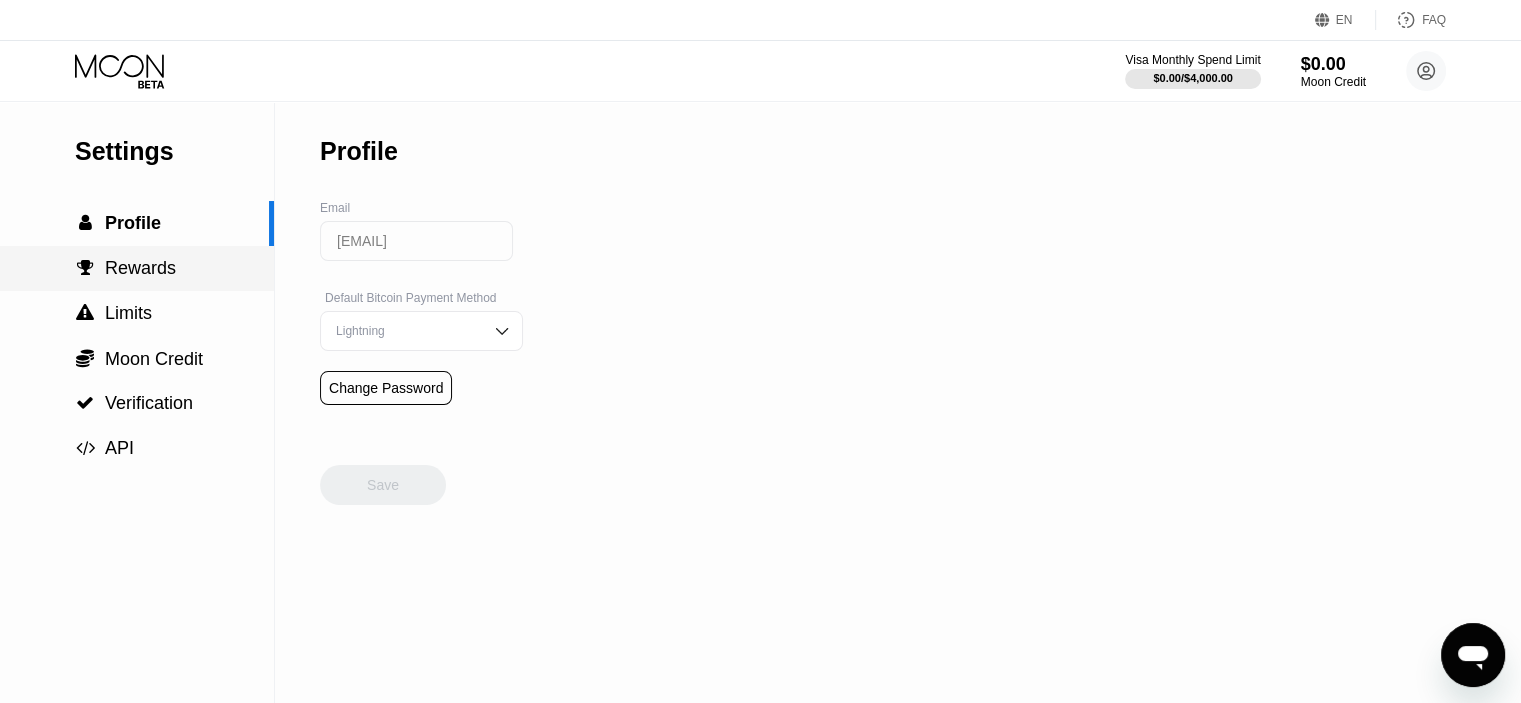 click on "Rewards" at bounding box center (140, 268) 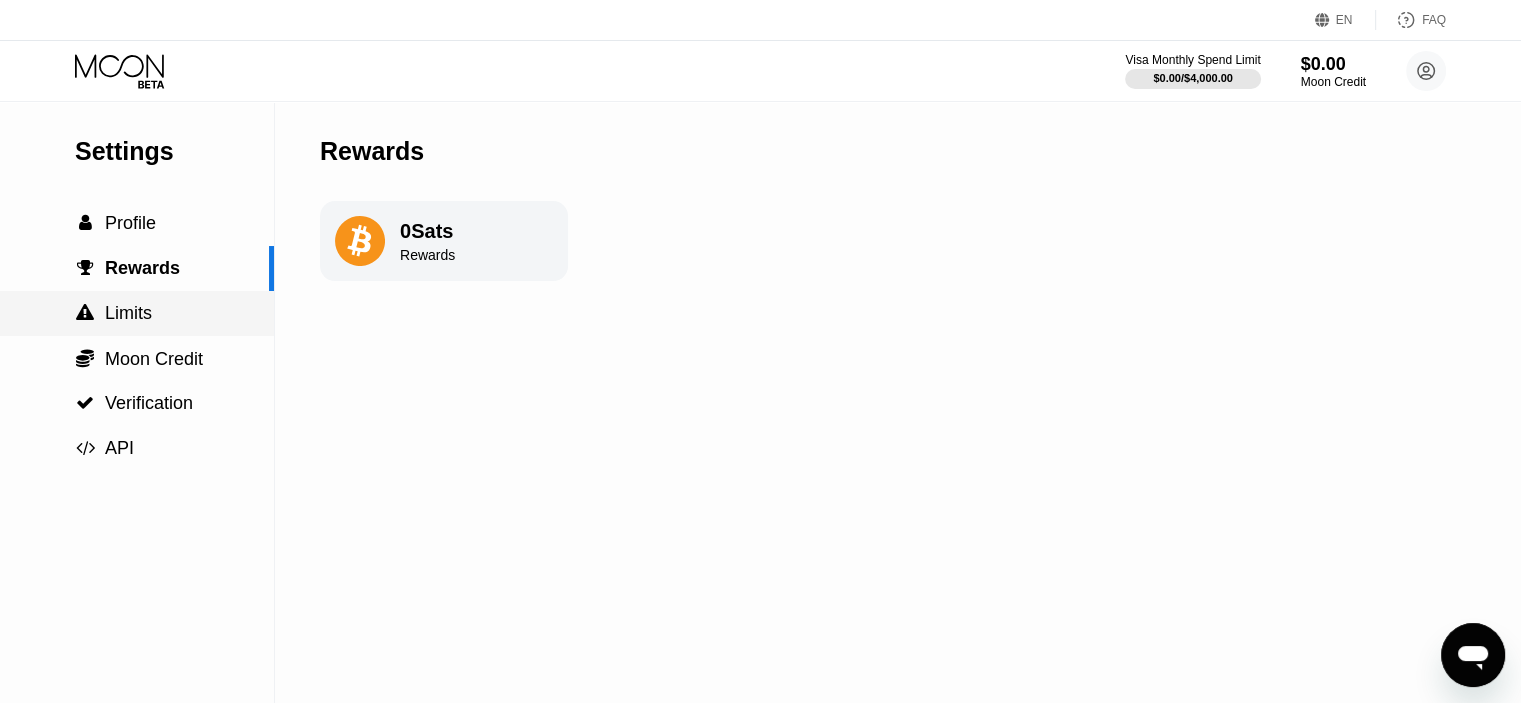 click on "Limits" at bounding box center (128, 313) 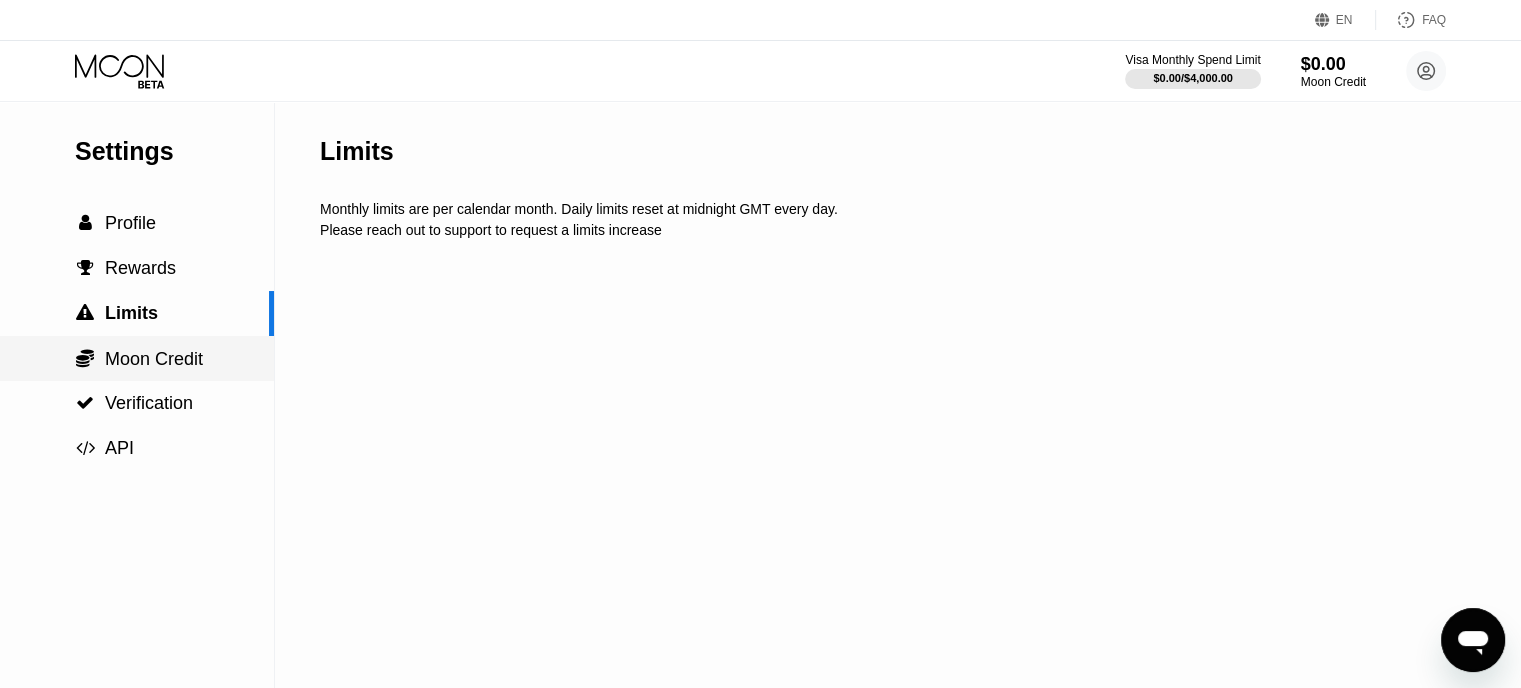 click on "Moon Credit" at bounding box center [154, 359] 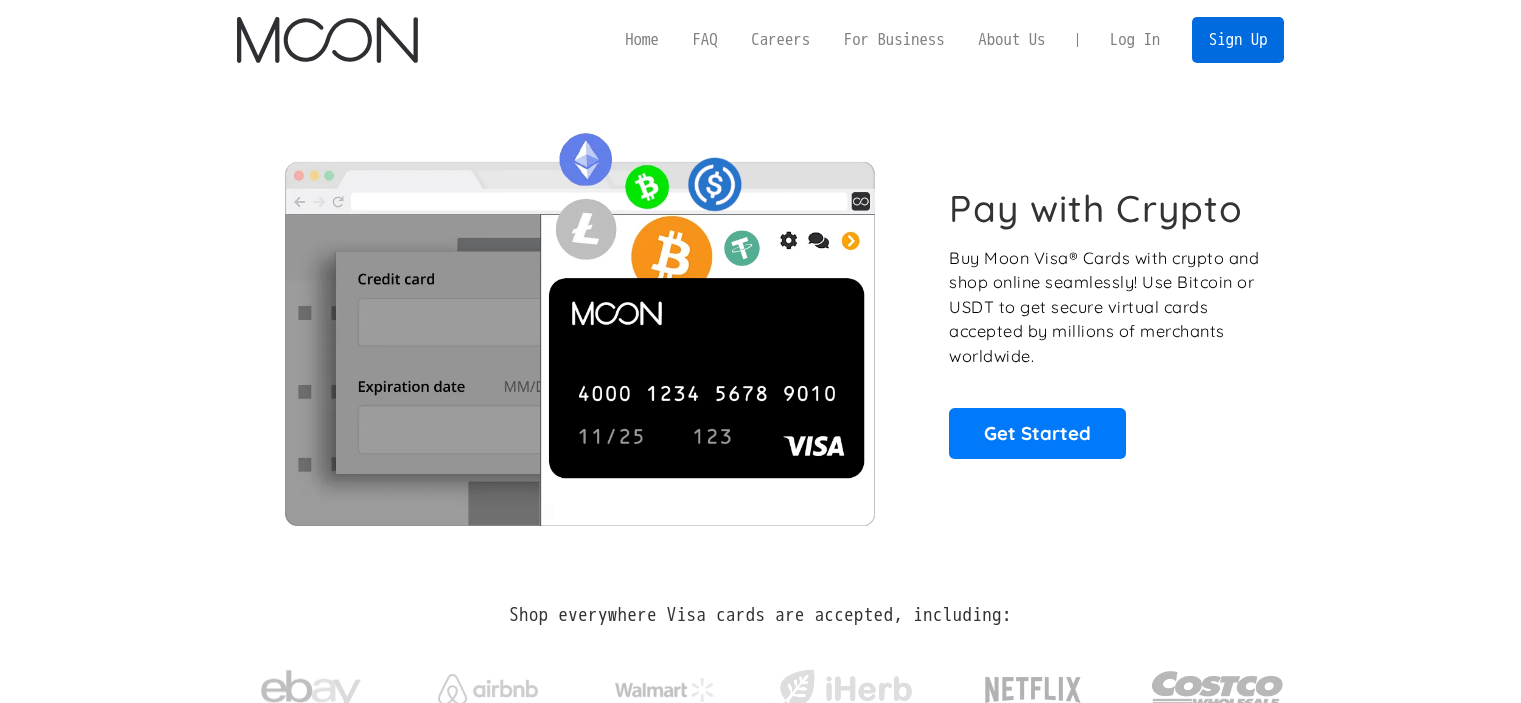 scroll, scrollTop: 0, scrollLeft: 0, axis: both 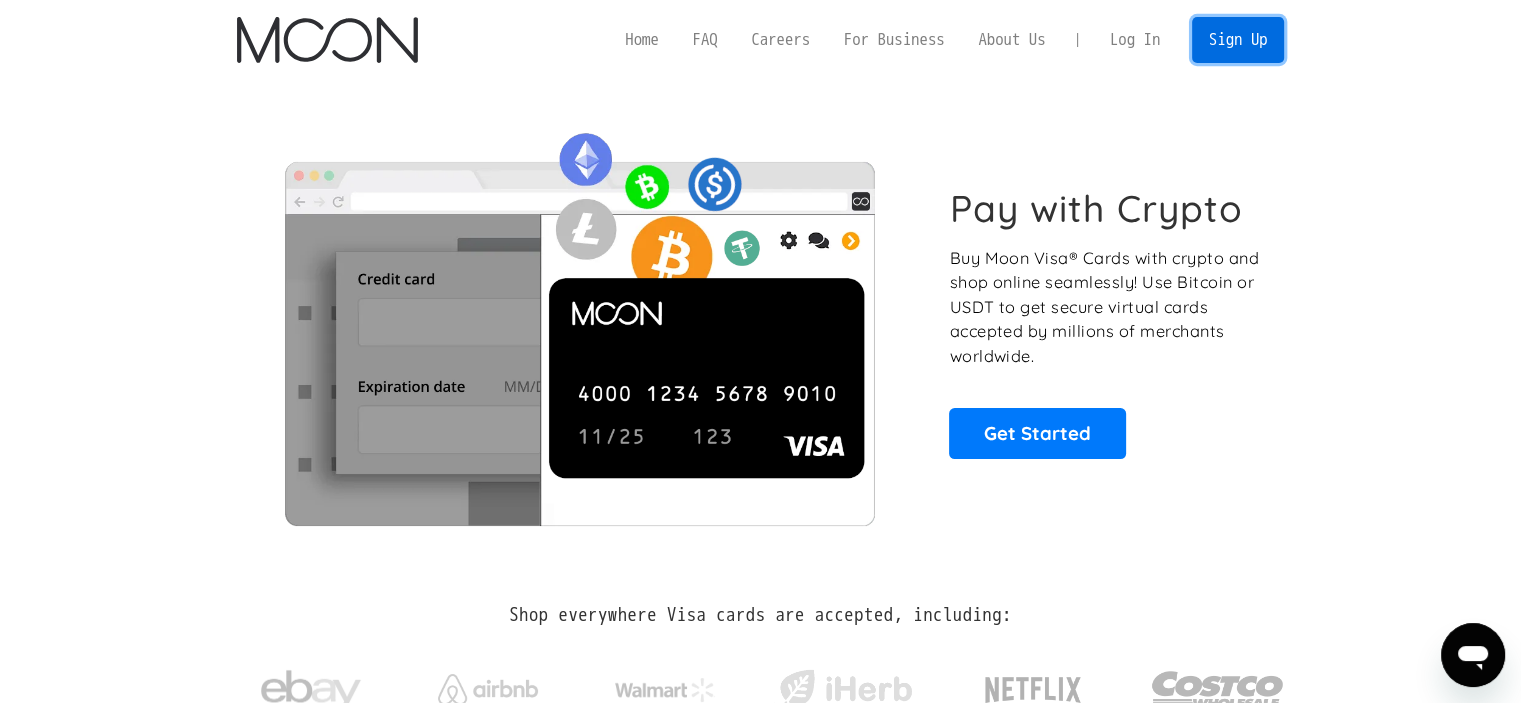 click on "Sign Up" at bounding box center (1238, 39) 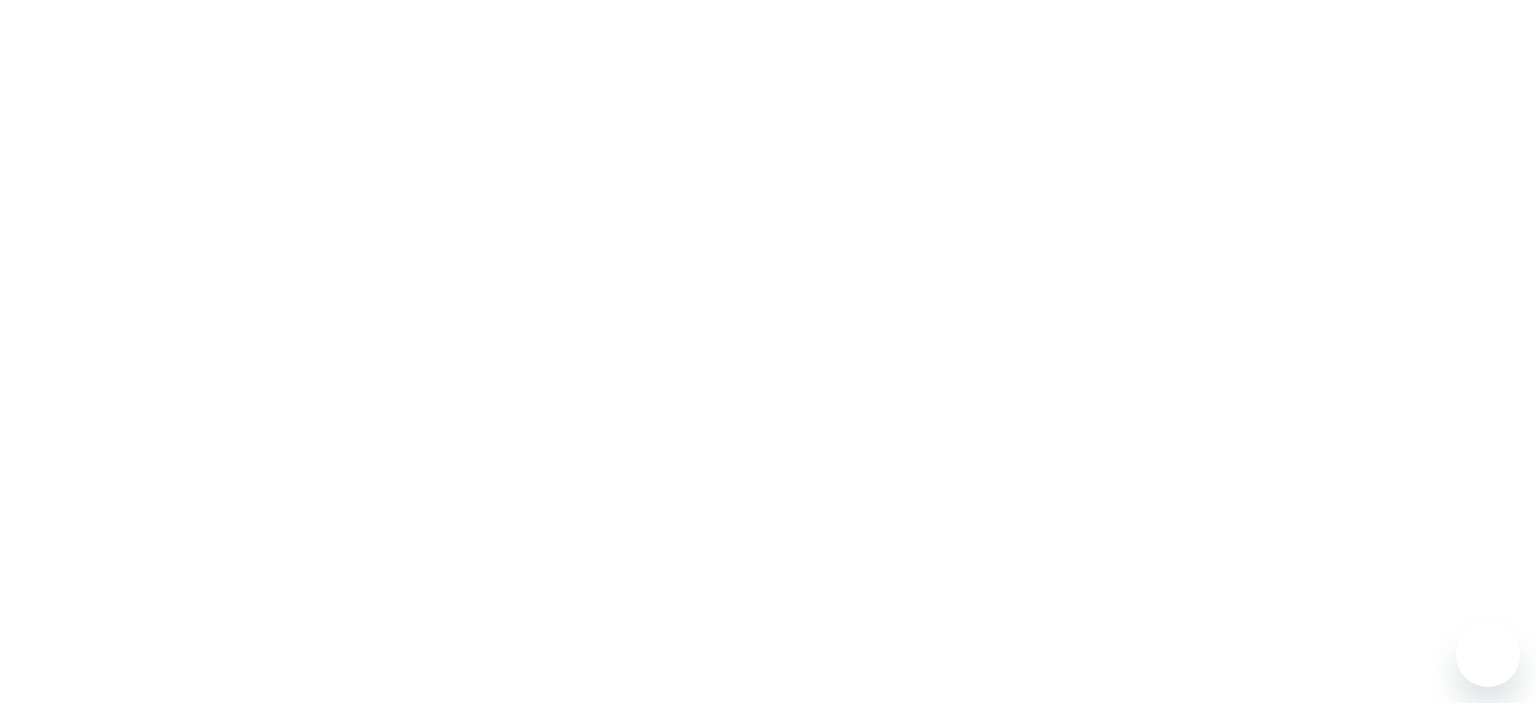 scroll, scrollTop: 0, scrollLeft: 0, axis: both 